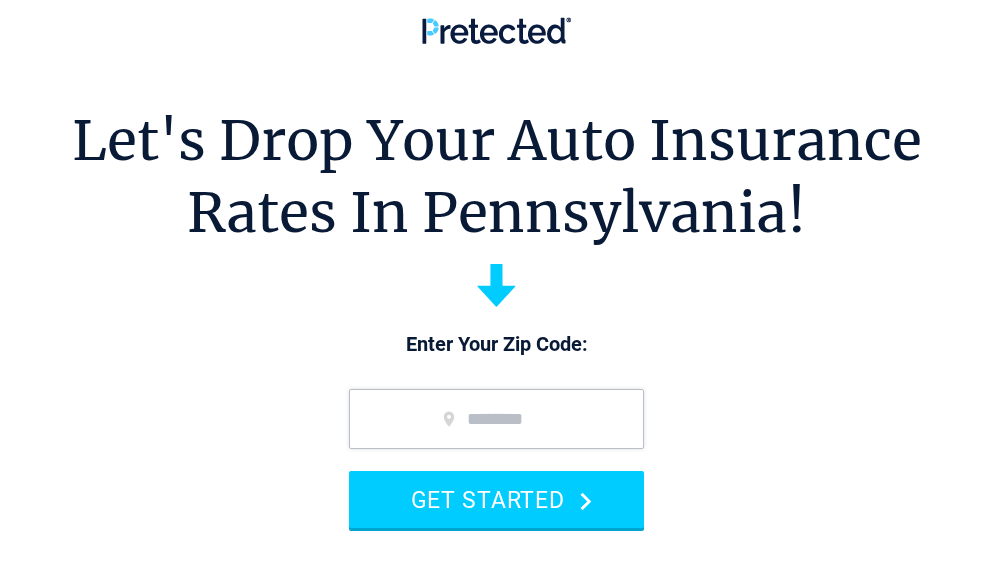scroll, scrollTop: 0, scrollLeft: 0, axis: both 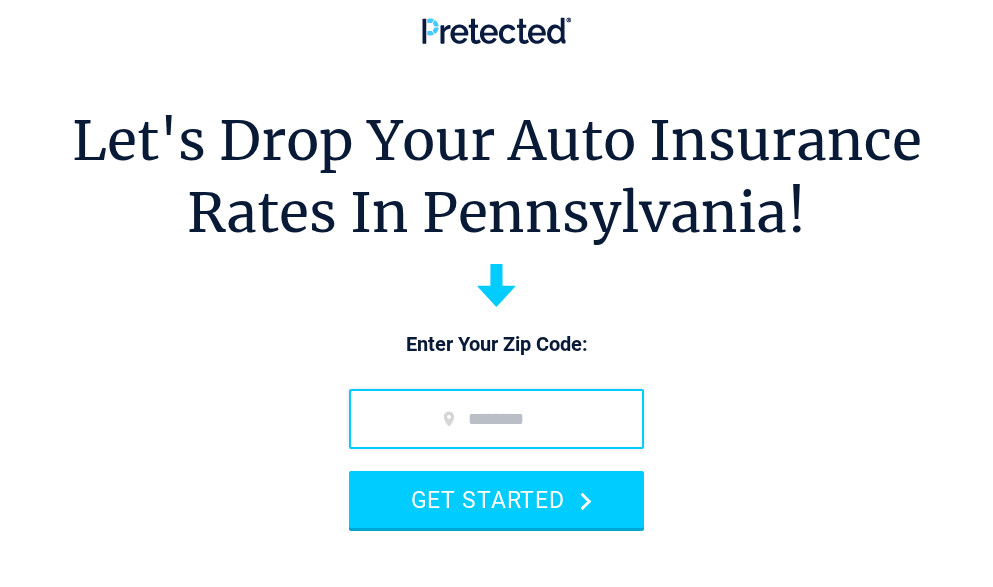 click at bounding box center (496, 419) 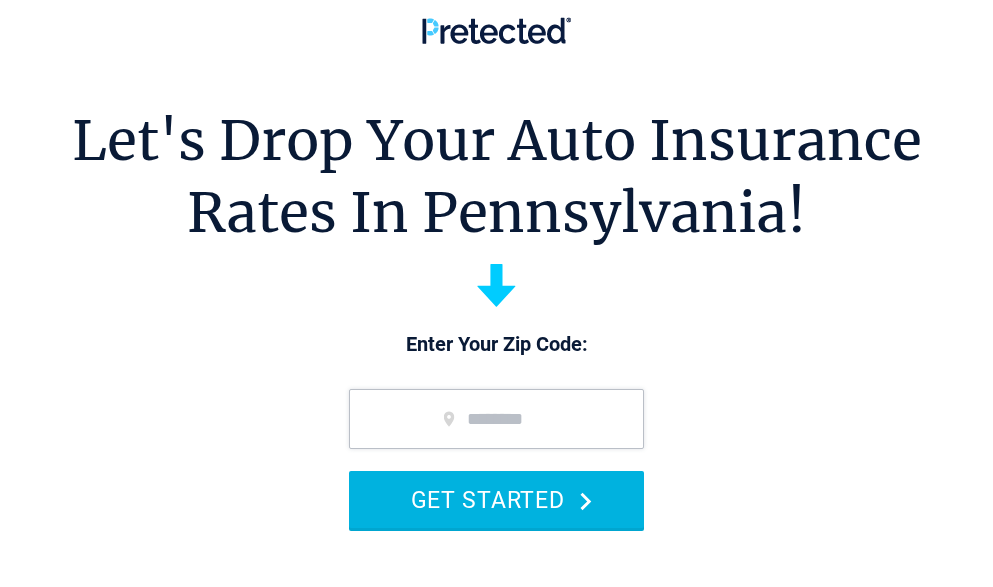 type on "*****" 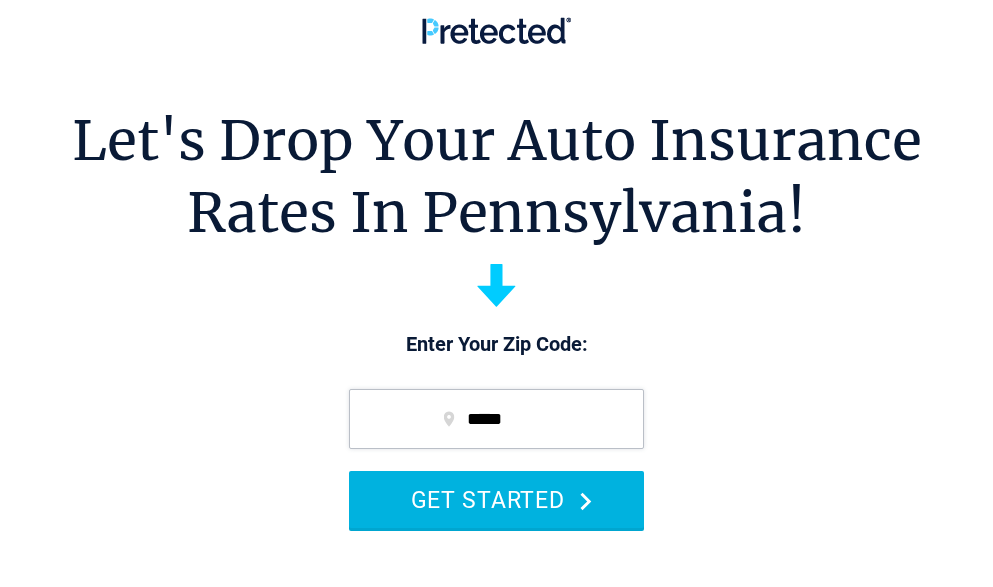 click on "GET STARTED" at bounding box center (496, 499) 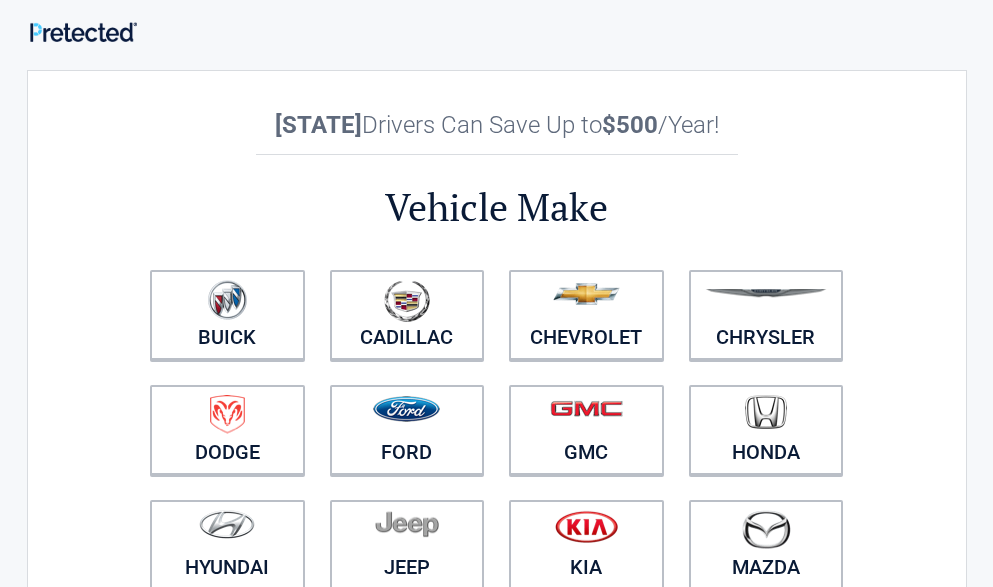 scroll, scrollTop: 0, scrollLeft: 0, axis: both 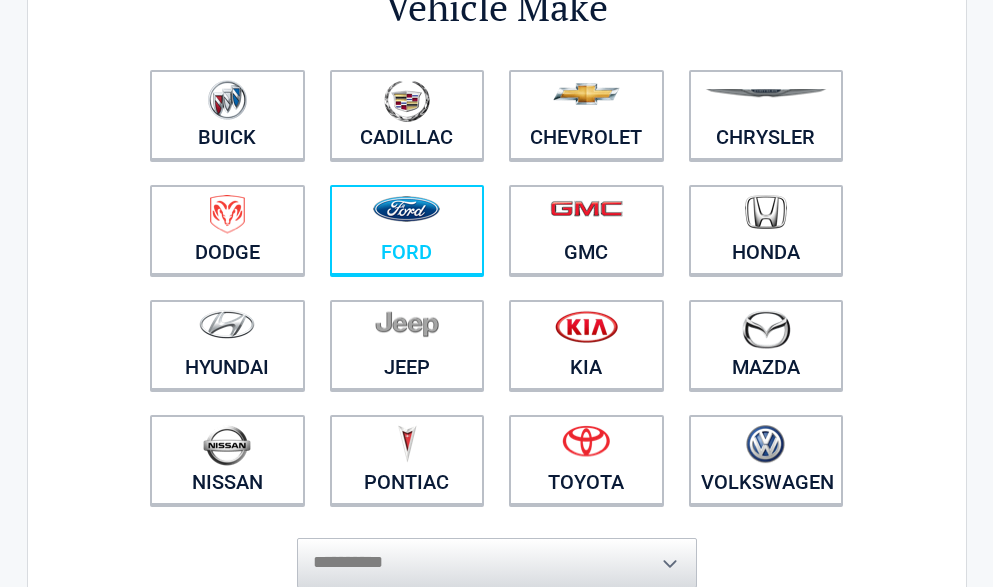 click at bounding box center (407, 217) 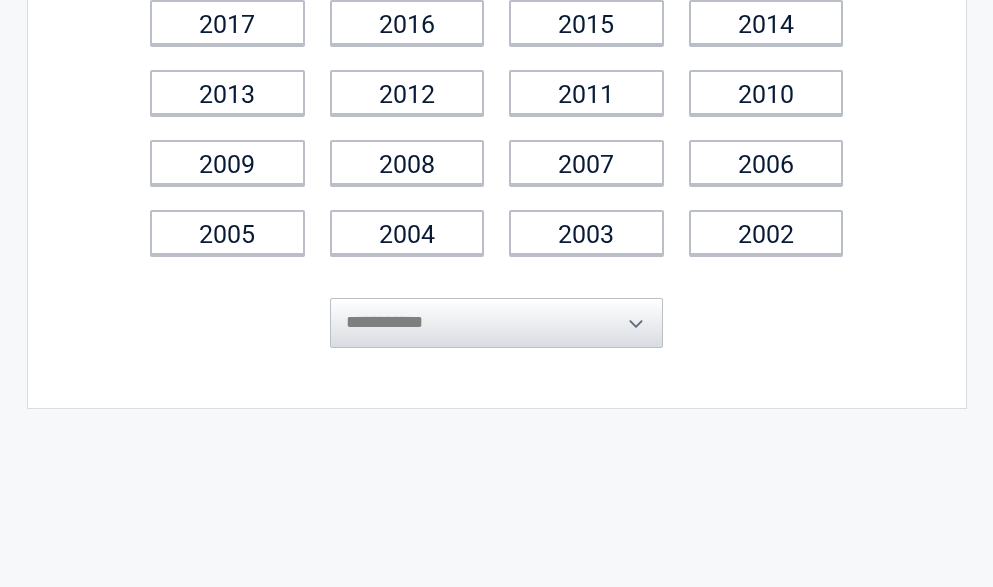 scroll, scrollTop: 400, scrollLeft: 0, axis: vertical 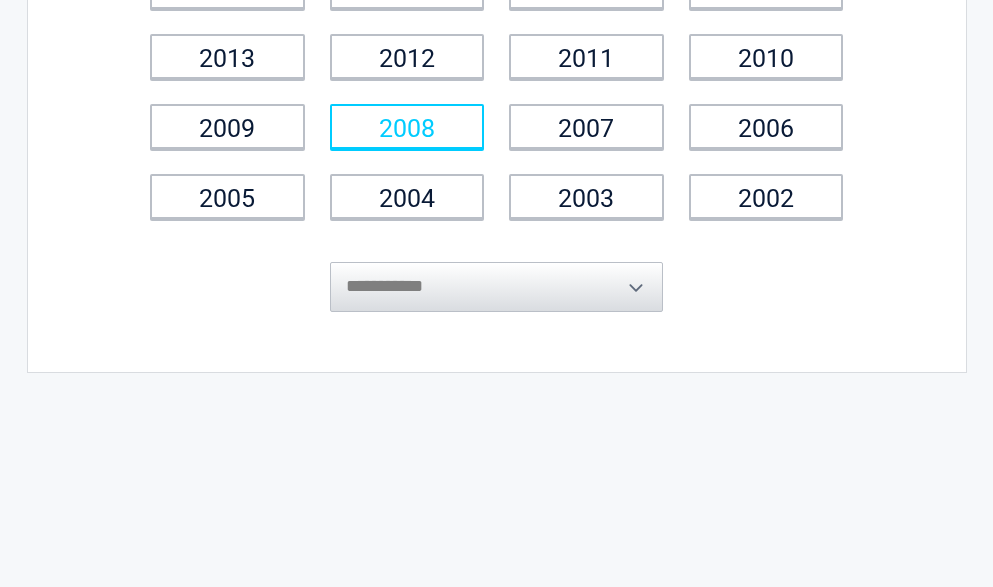 click on "2008" at bounding box center [407, 126] 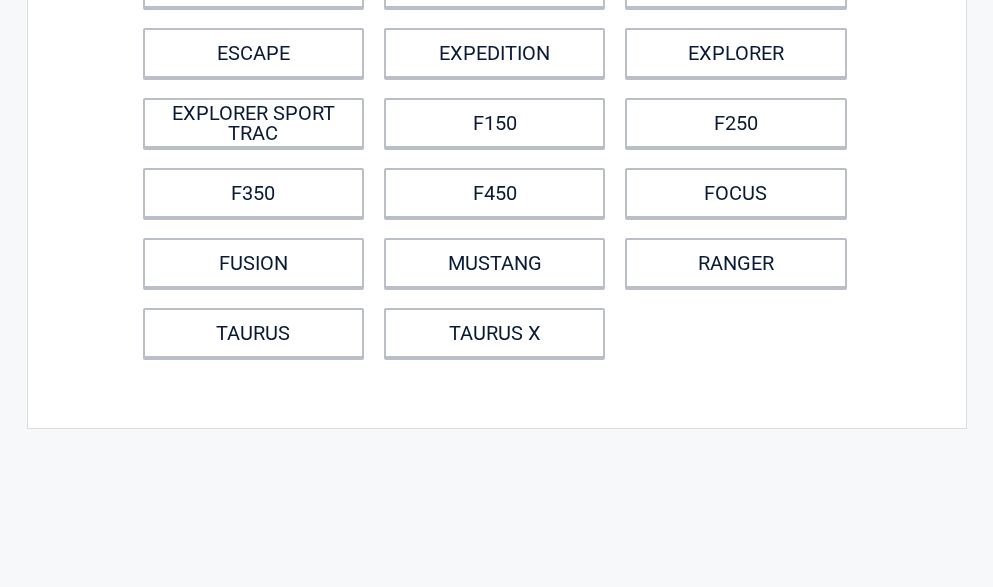scroll, scrollTop: 0, scrollLeft: 0, axis: both 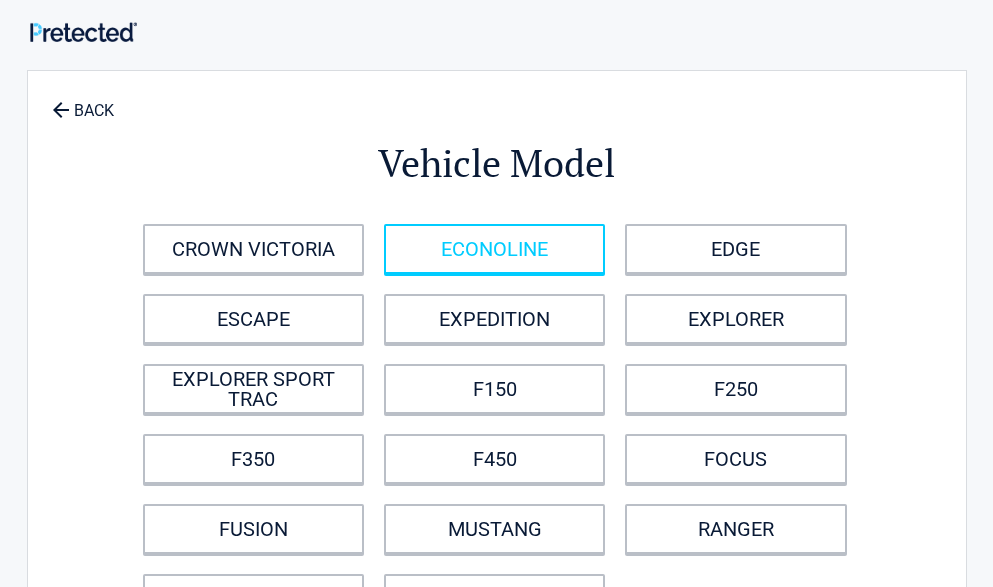 click on "ECONOLINE" at bounding box center [494, 249] 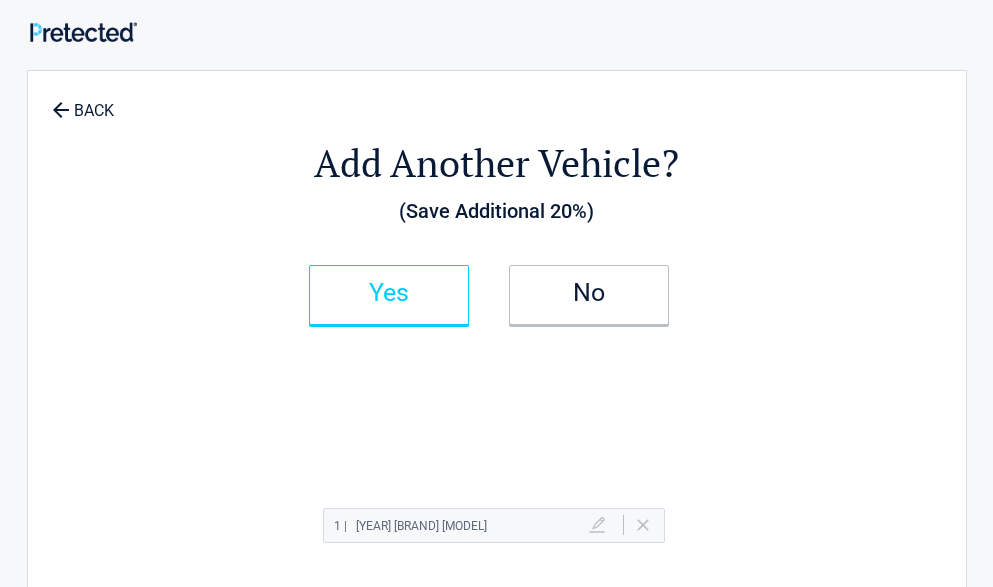 click on "Yes" at bounding box center (389, 295) 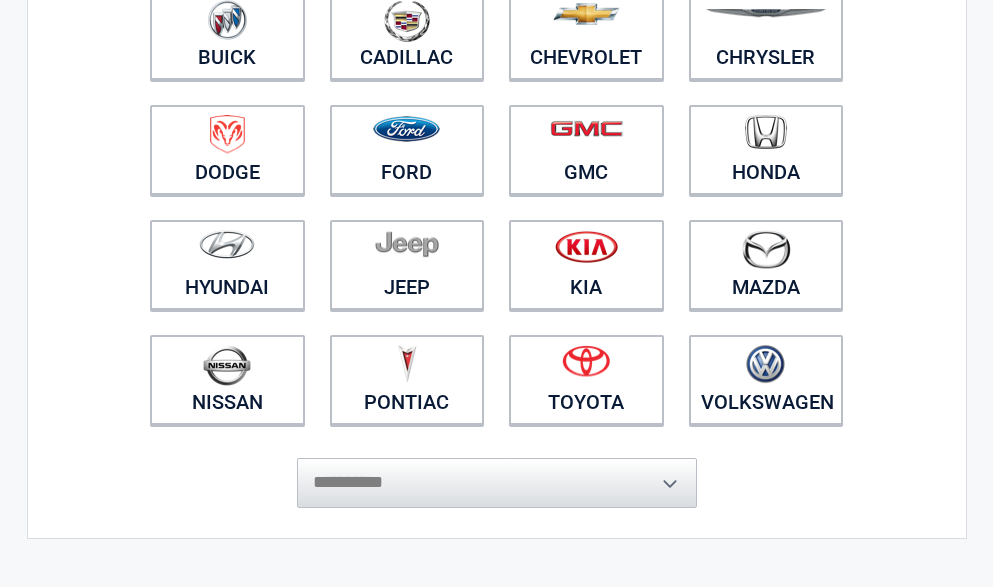 scroll, scrollTop: 400, scrollLeft: 0, axis: vertical 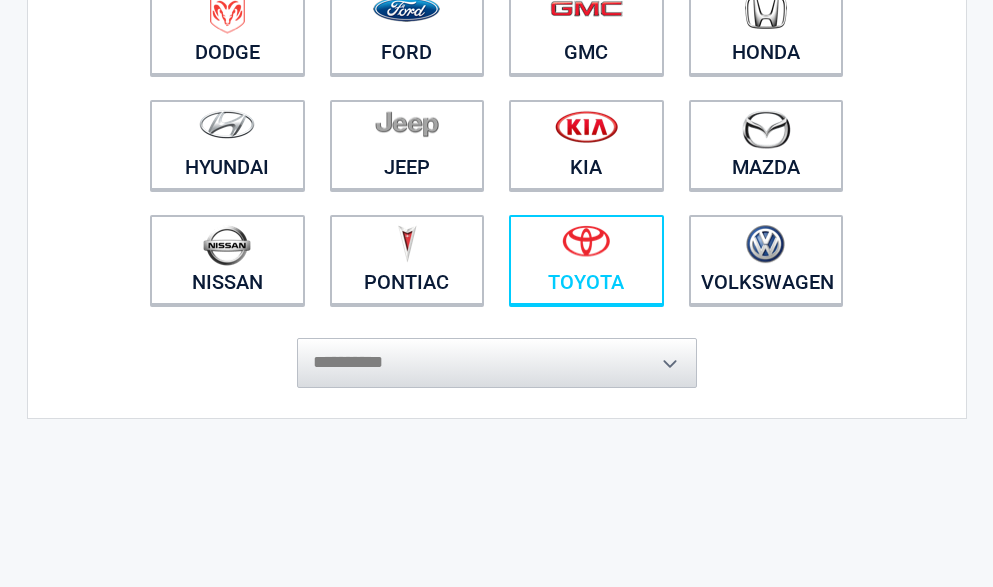 click at bounding box center [586, 241] 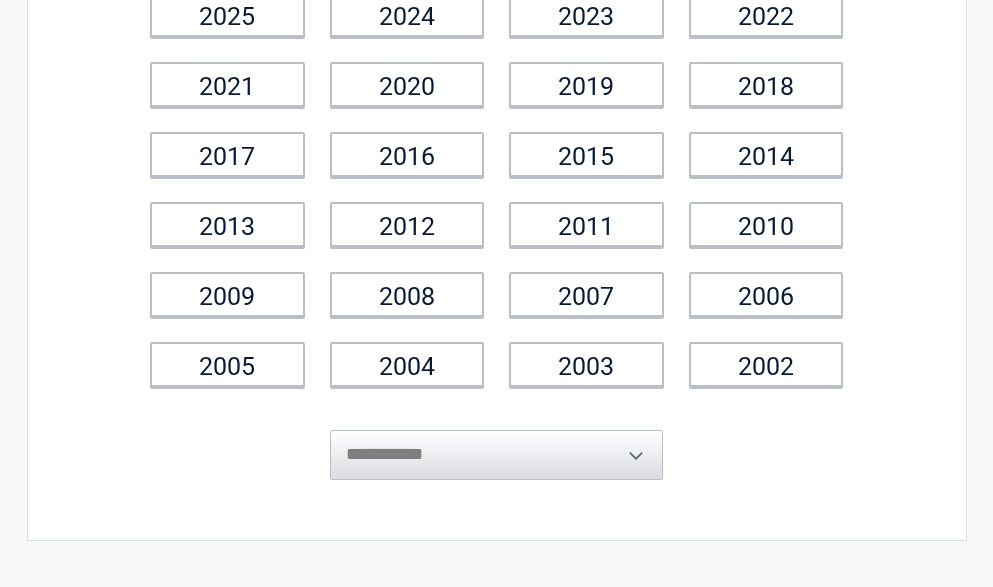 scroll, scrollTop: 300, scrollLeft: 0, axis: vertical 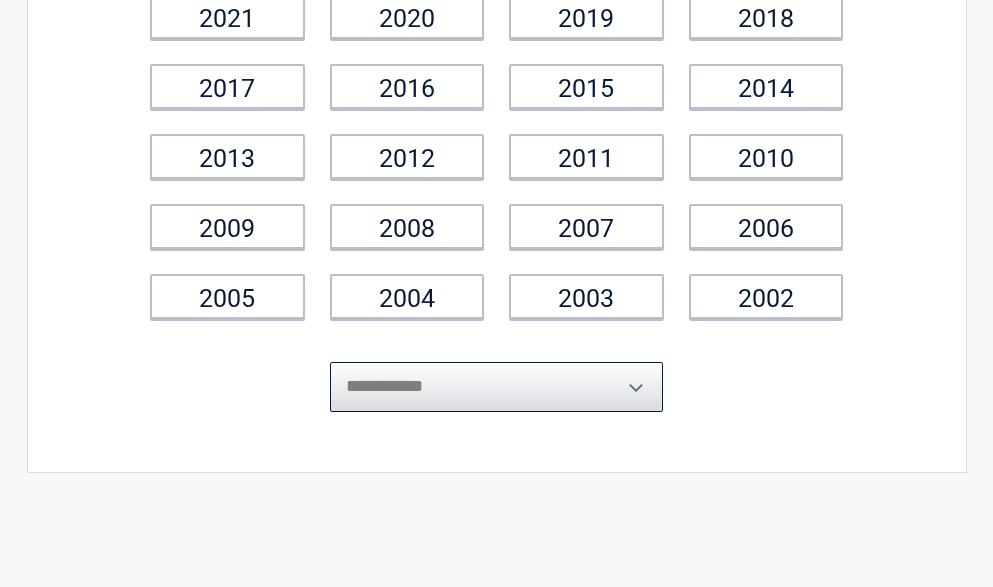 click on "**********" at bounding box center [497, 387] 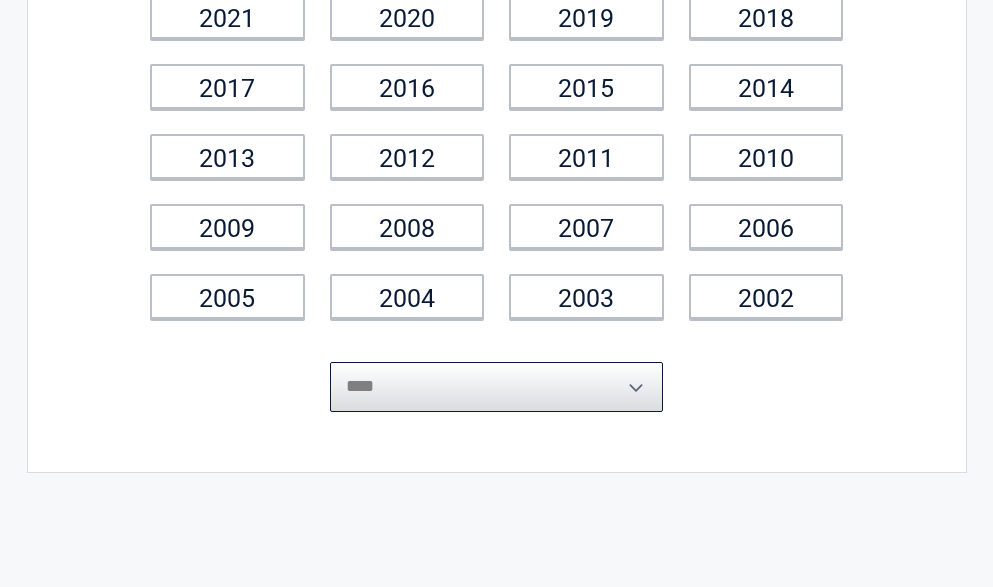 click on "**********" at bounding box center [497, 387] 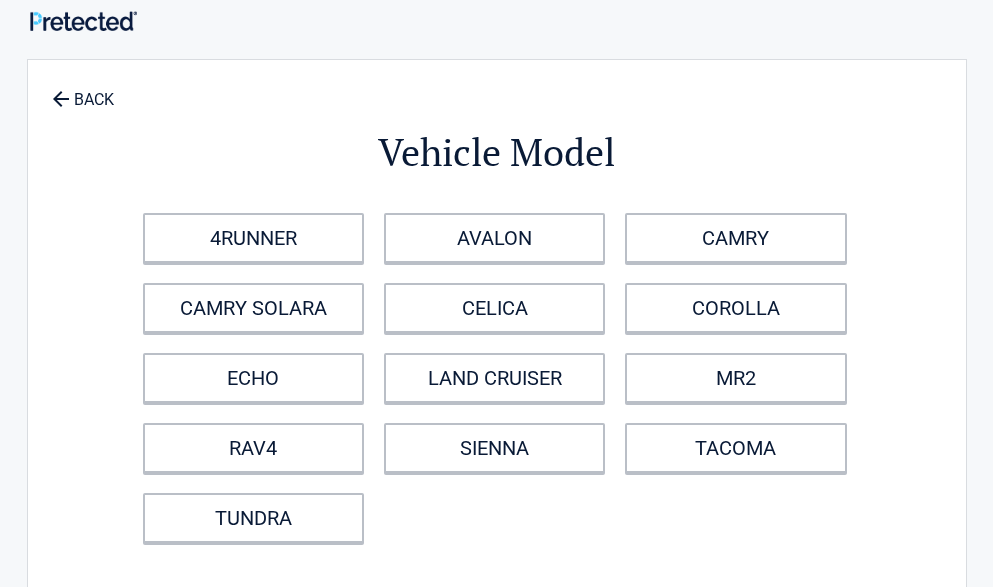 scroll, scrollTop: 0, scrollLeft: 0, axis: both 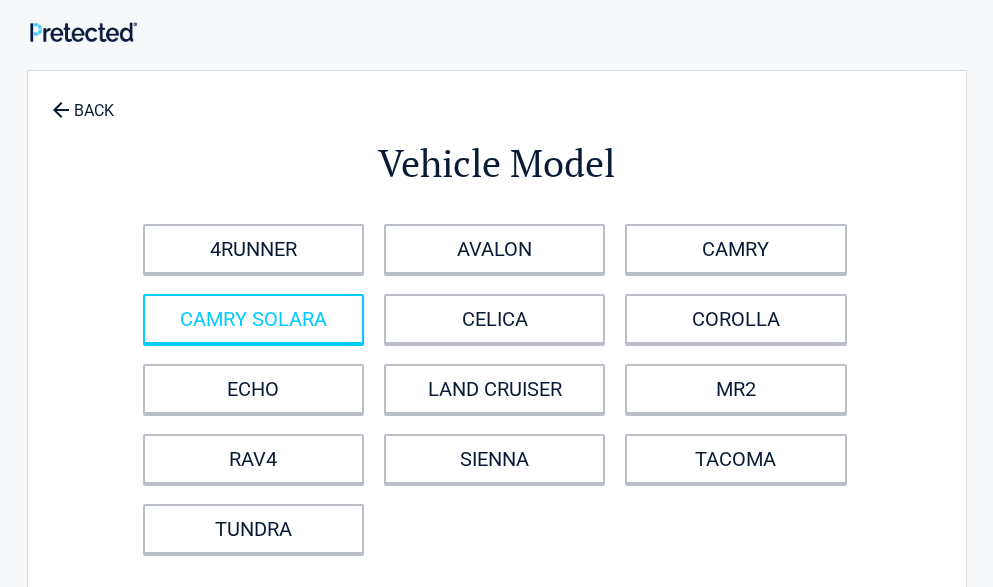 click on "CAMRY SOLARA" at bounding box center [253, 319] 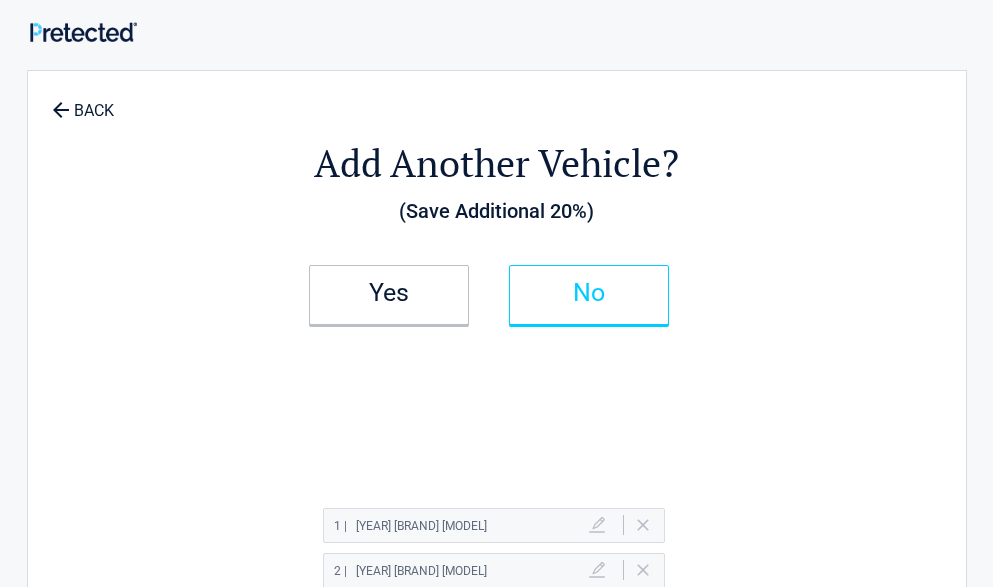 click on "No" at bounding box center [589, 293] 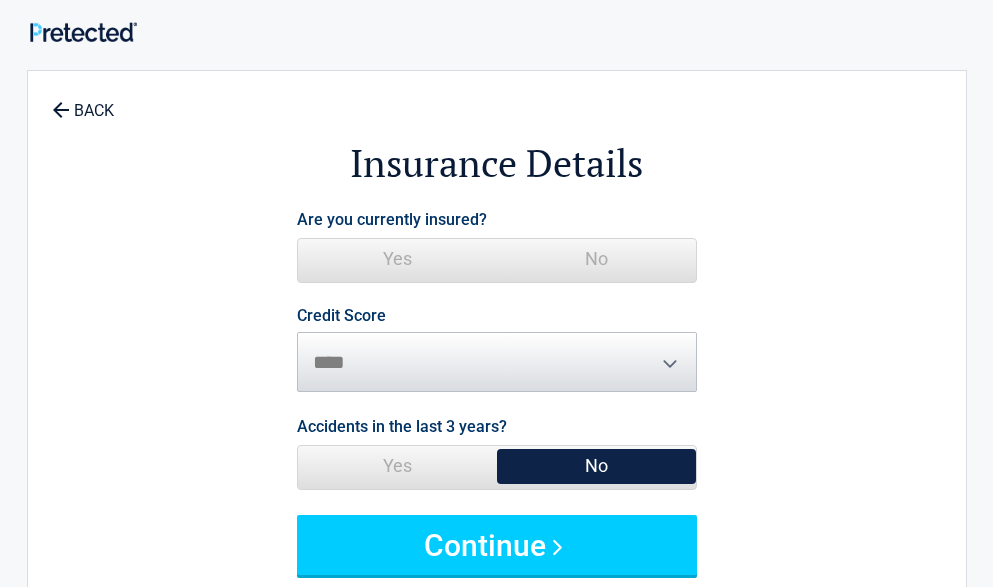 click on "Yes" at bounding box center (397, 259) 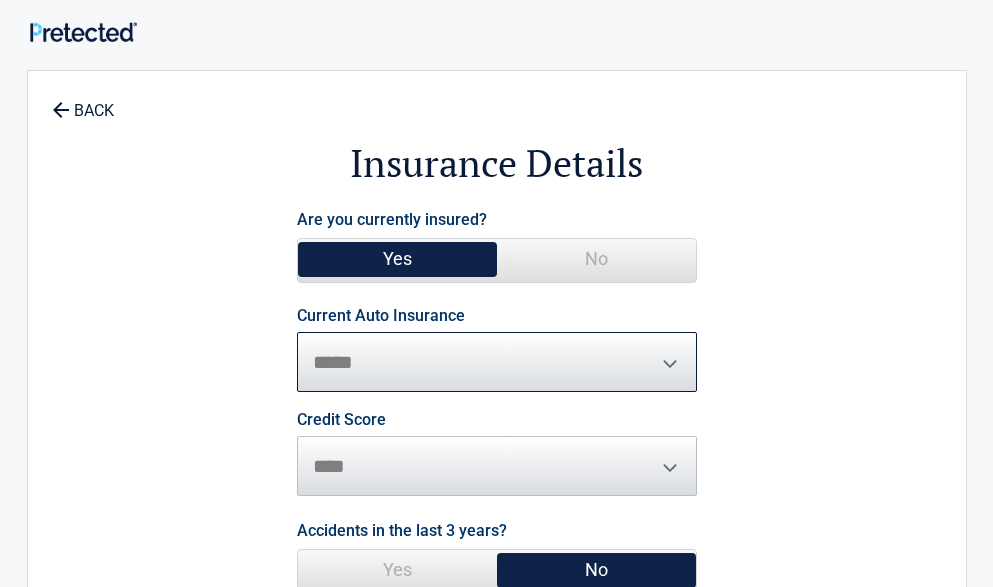 click on "**********" at bounding box center [497, 362] 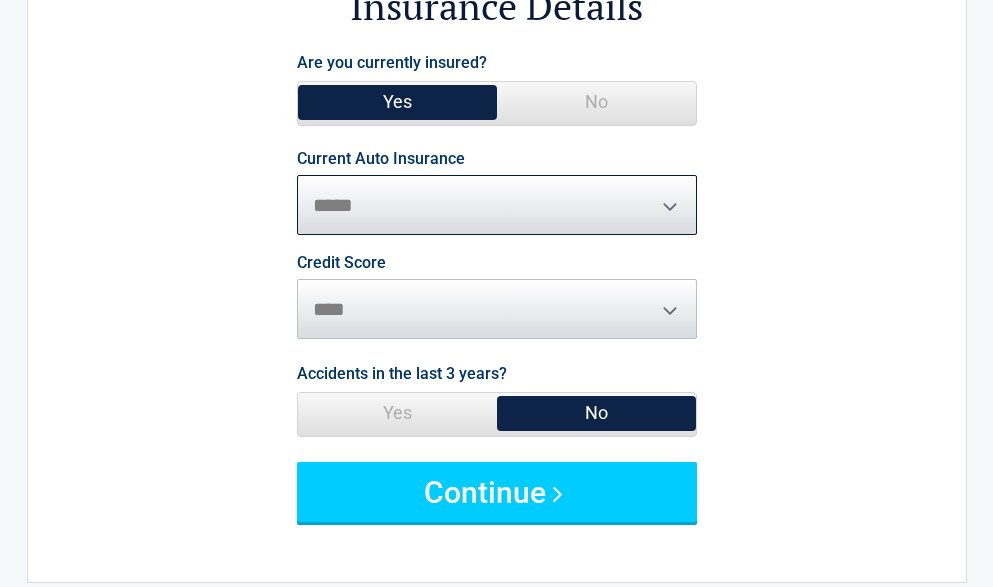 scroll, scrollTop: 200, scrollLeft: 0, axis: vertical 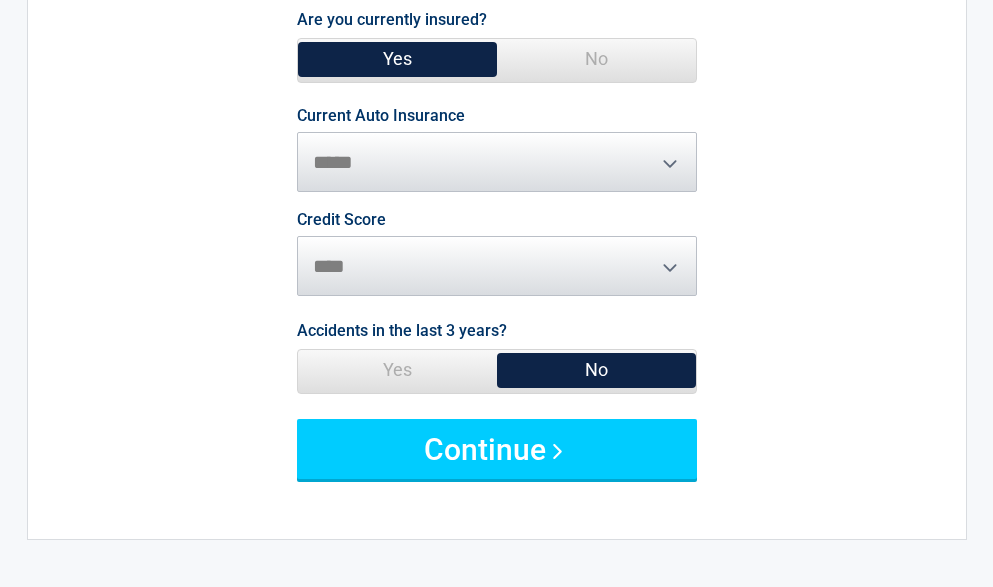 click on "No" at bounding box center [596, 370] 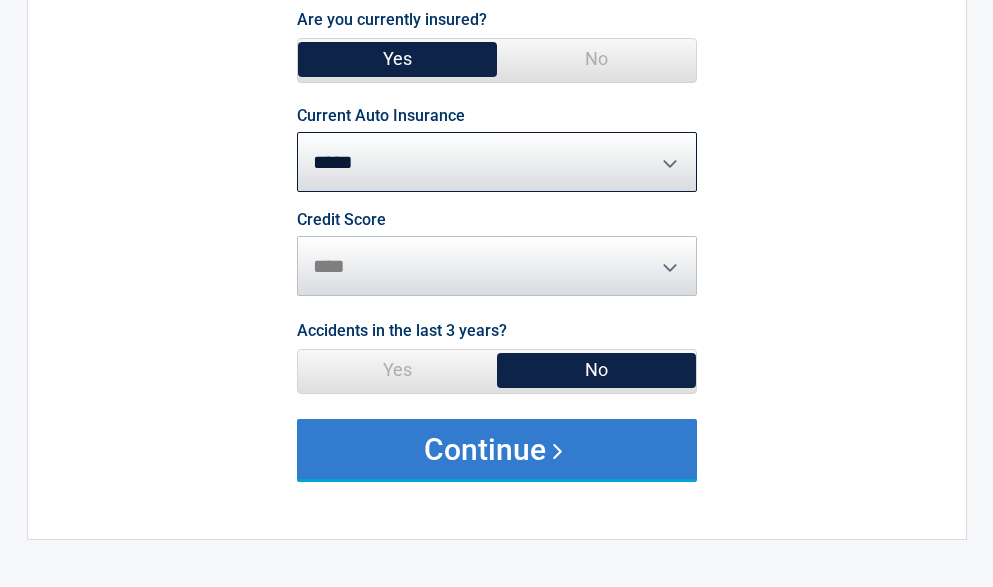 click on "Continue" at bounding box center (497, 449) 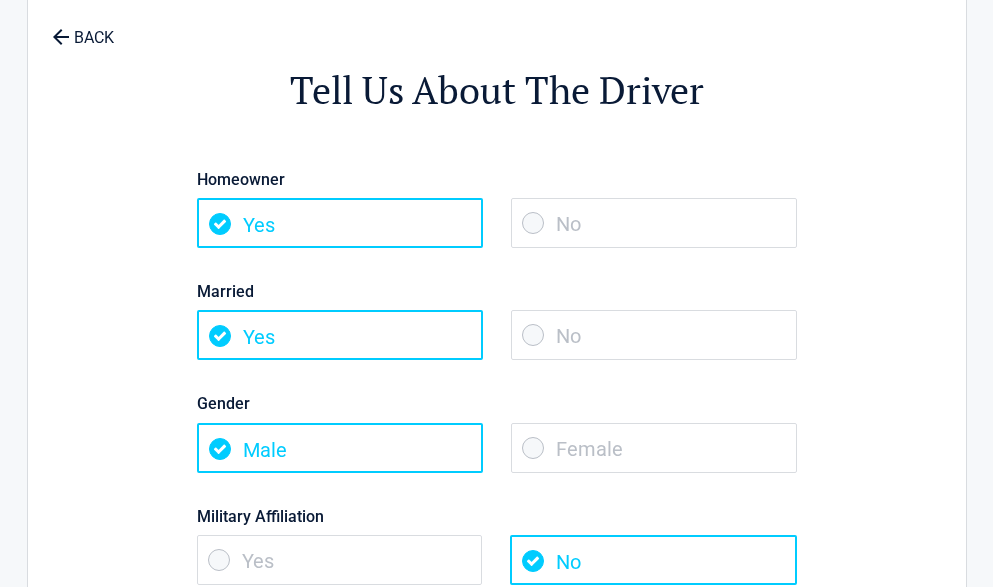 scroll, scrollTop: 0, scrollLeft: 0, axis: both 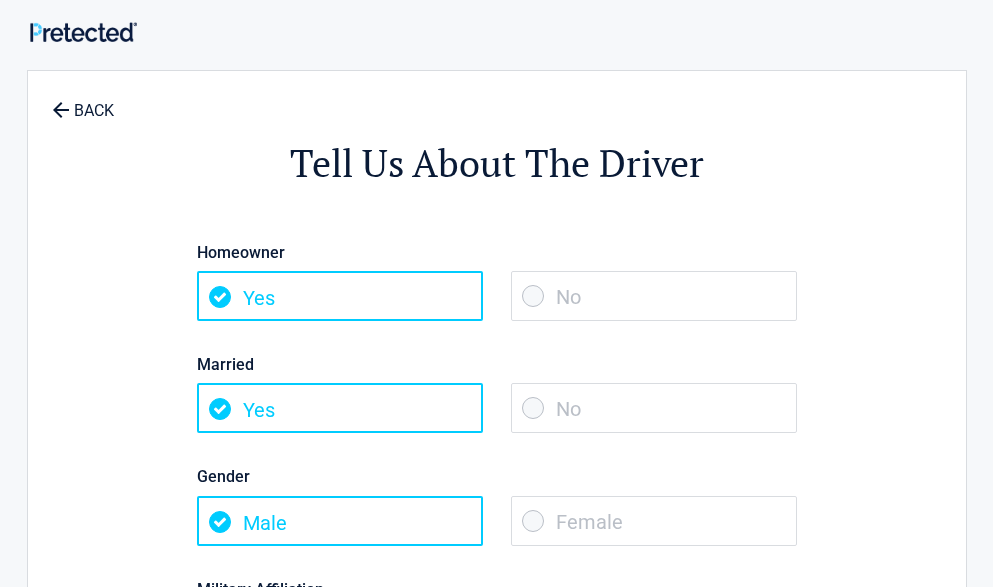 click on "Yes" at bounding box center [340, 296] 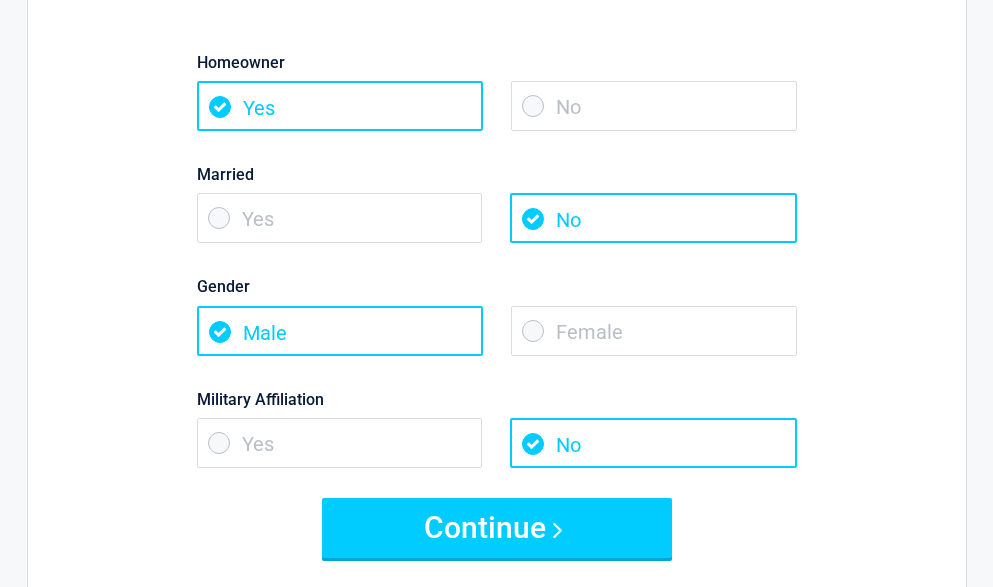 scroll, scrollTop: 200, scrollLeft: 0, axis: vertical 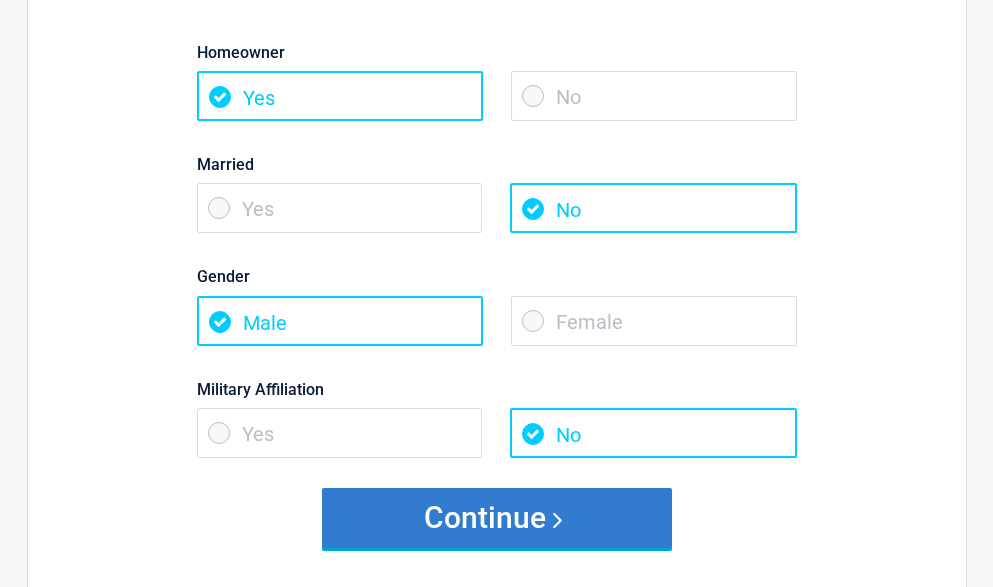 click on "Continue" at bounding box center [497, 518] 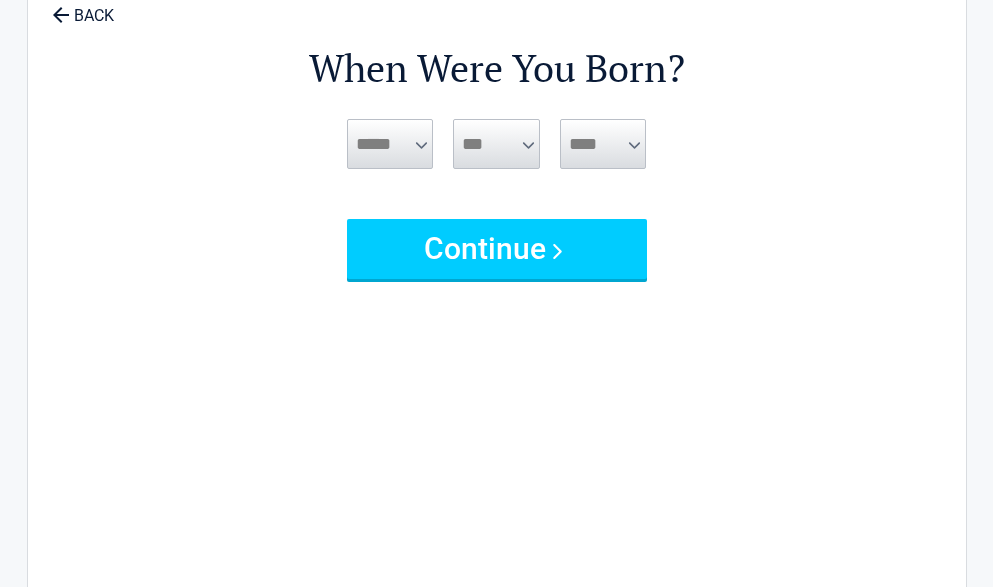 scroll, scrollTop: 0, scrollLeft: 0, axis: both 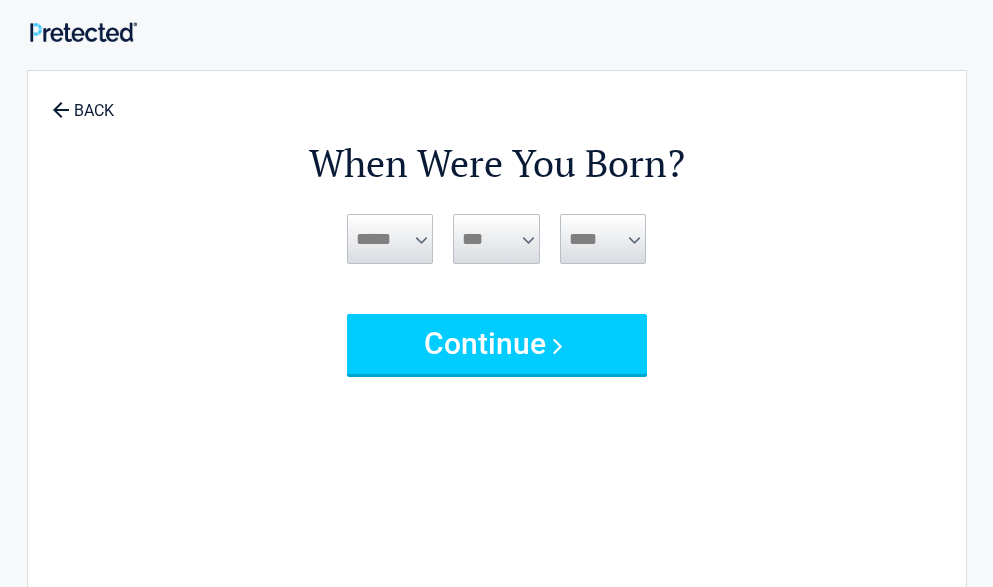 click on "*****
***
***
***
***
***
***
***
***
***
***
***
***" at bounding box center (390, 239) 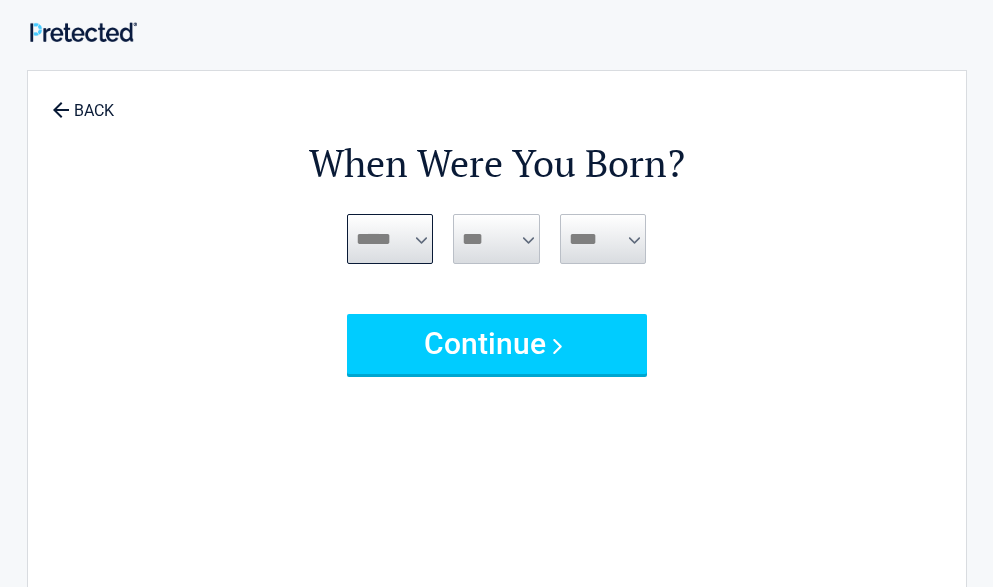 click on "*****
***
***
***
***
***
***
***
***
***
***
***
***" at bounding box center [390, 239] 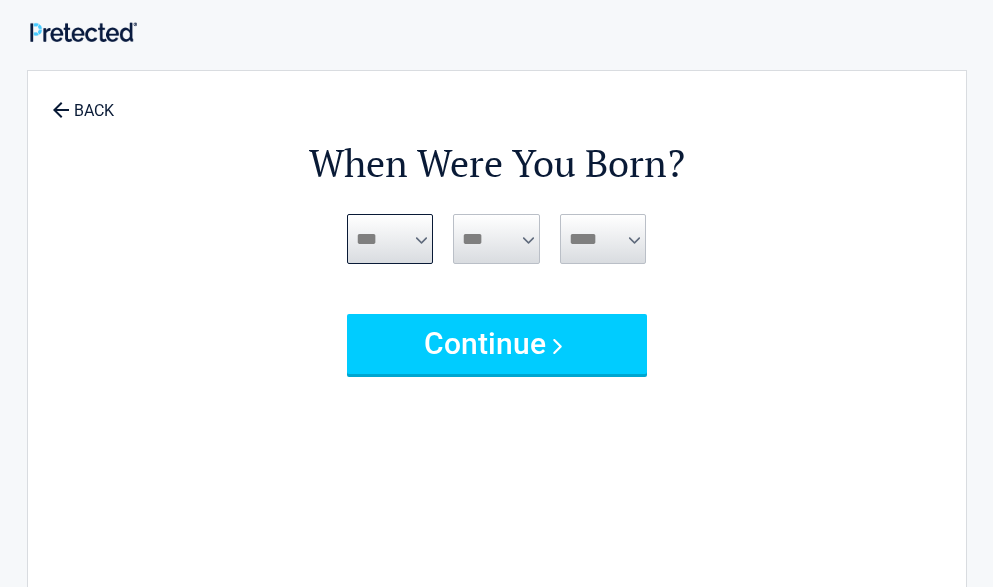 click on "*****
***
***
***
***
***
***
***
***
***
***
***
***" at bounding box center (390, 239) 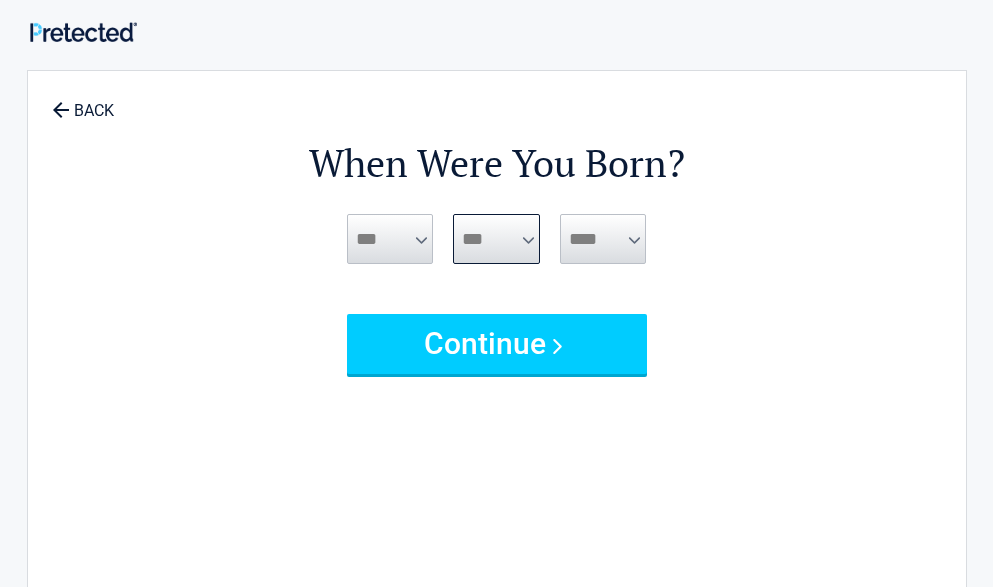 click on "*** * * * * * * * * * ** ** ** ** ** ** ** ** ** ** ** ** ** ** ** ** ** ** ** ** **" at bounding box center [496, 239] 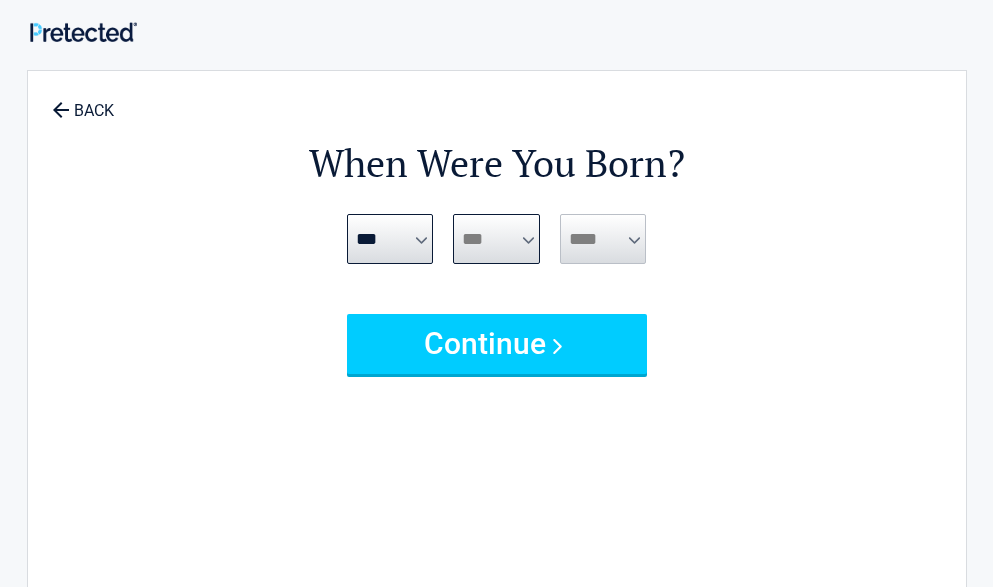 select on "**" 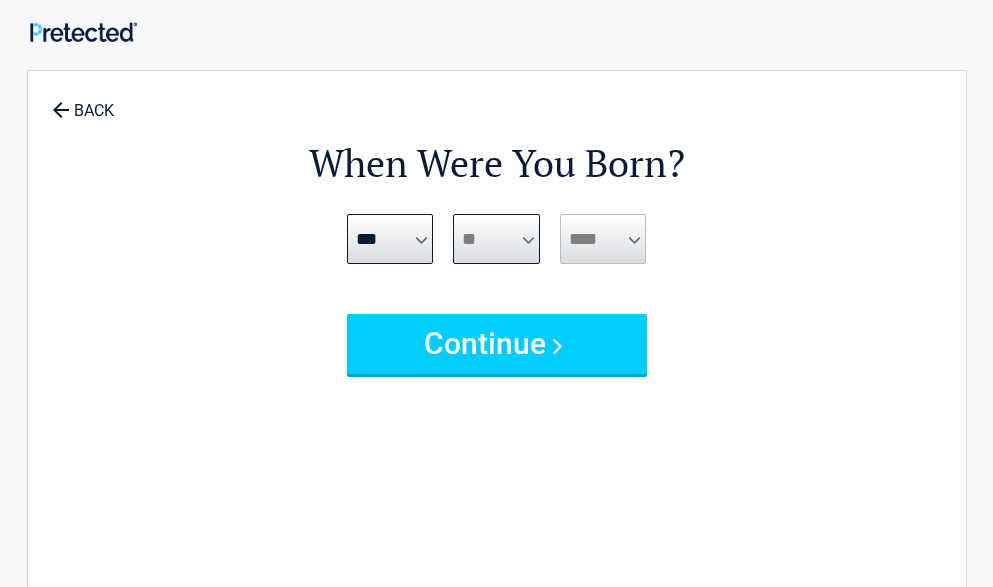 click on "*** * * * * * * * * * ** ** ** ** ** ** ** ** ** ** ** ** ** ** ** ** ** ** ** ** **" at bounding box center (496, 239) 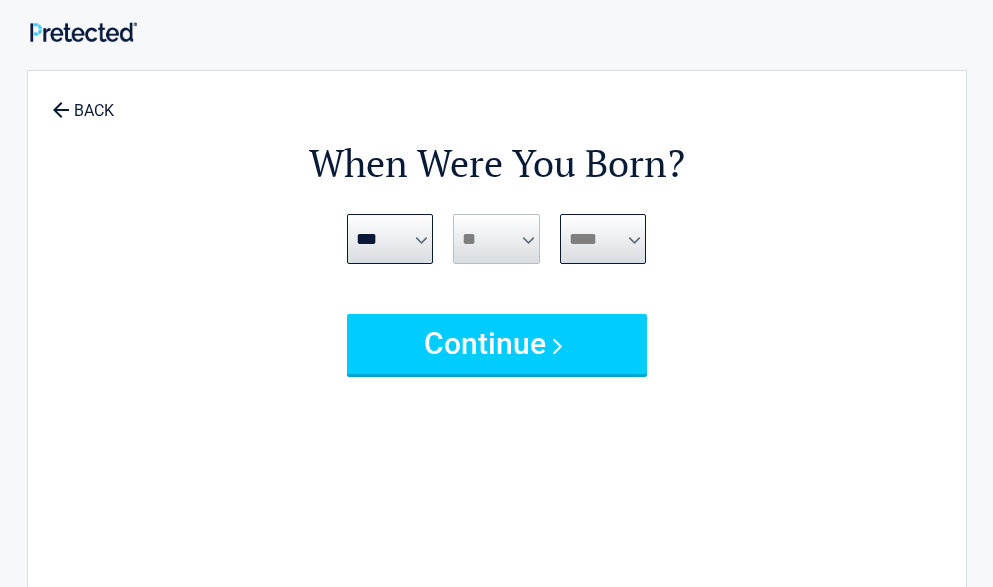 click on "****
****
****
****
****
****
****
****
****
****
****
****
****
****
****
****
****
****
****
****
****
****
****
****
****
****
****
****
****
****
****
****
****
****
****
****
****
****
****
****
****
****
****
****
****
****
****
****
****
****
****
****
****
****
****
****
****
****
****
****
****
****
****
****" at bounding box center [603, 239] 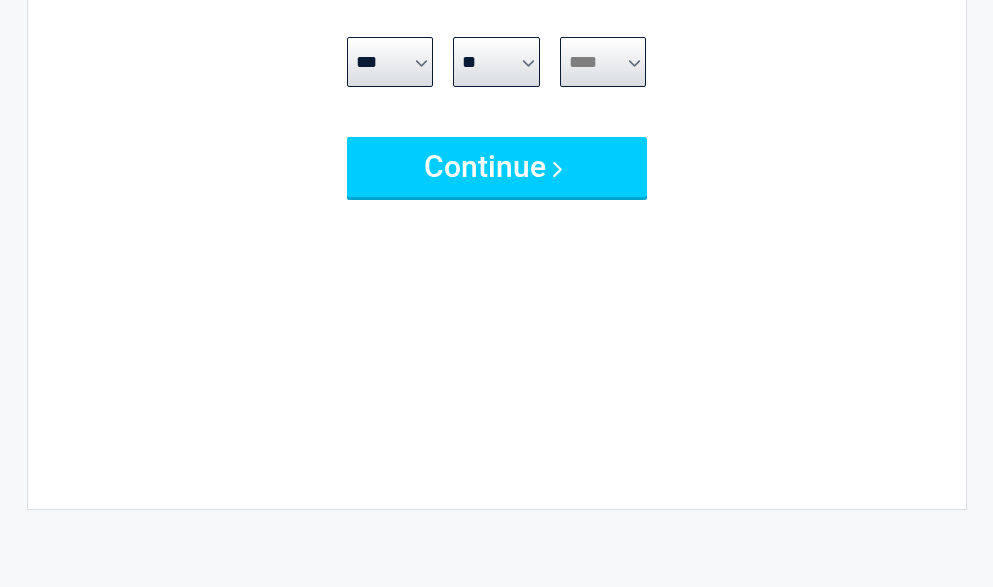 scroll, scrollTop: 0, scrollLeft: 0, axis: both 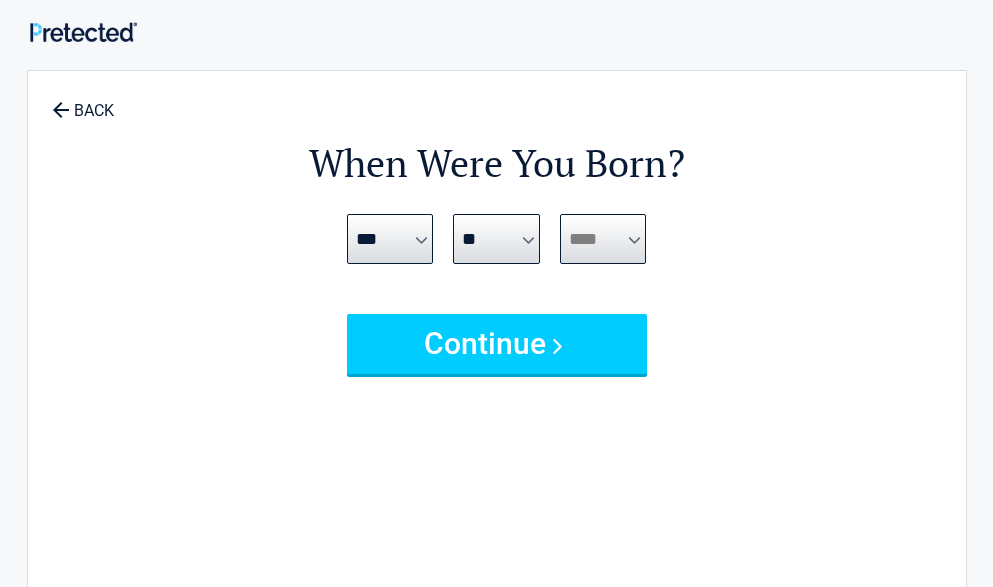 click on "****
****
****
****
****
****
****
****
****
****
****
****
****
****
****
****
****
****
****
****
****
****
****
****
****
****
****
****
****
****
****
****
****
****
****
****
****
****
****
****
****
****
****
****
****
****
****
****
****
****
****
****
****
****
****
****
****
****
****
****
****
****
****
****" at bounding box center (603, 239) 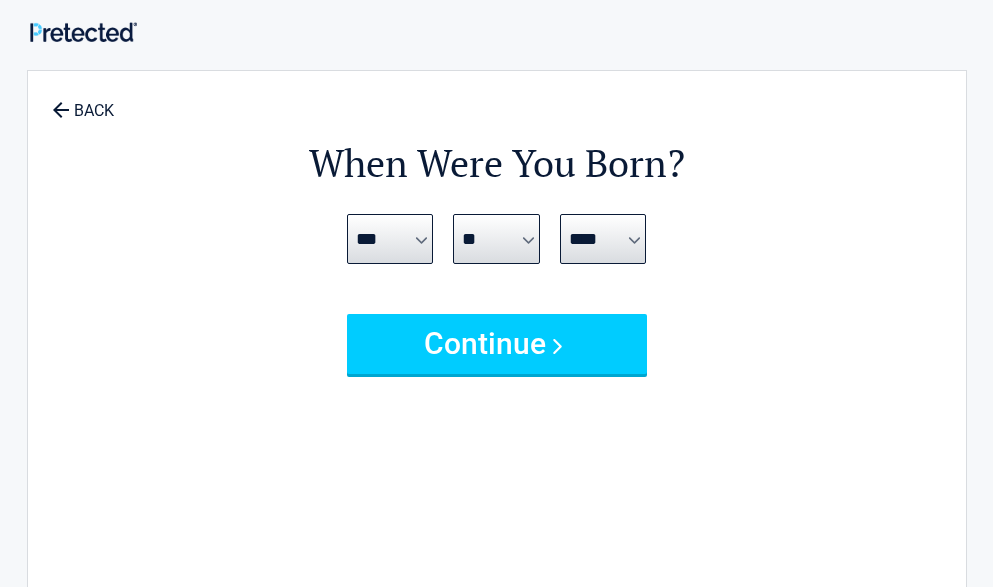 click on "When Were You Born?
*****
***
***
***
***
***
***
***
***
***
***
***
***
*** * * * * * * * * * ** ** ** ** ** ** ** ** ** ** ** ** ** ** ** ** ** ** ** ** **
****
****
****
****
****
****
****
****
****
****
****
****
****
****
****
****
****
****
****
****
****
****
****
****
****
****
****
****
****
****
****
****
****
****
****
****
**** ****" at bounding box center (497, 368) 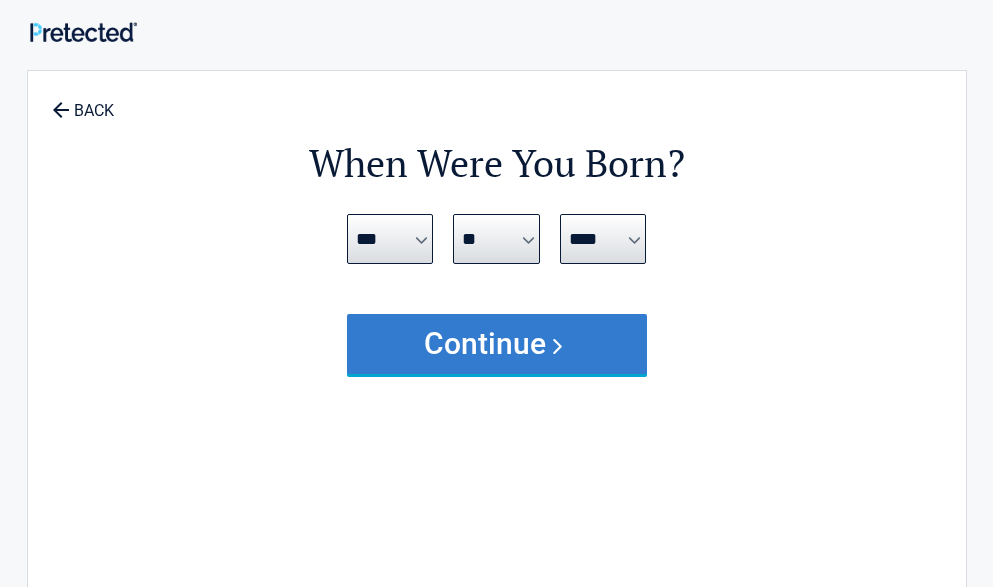 click on "Continue" at bounding box center (497, 344) 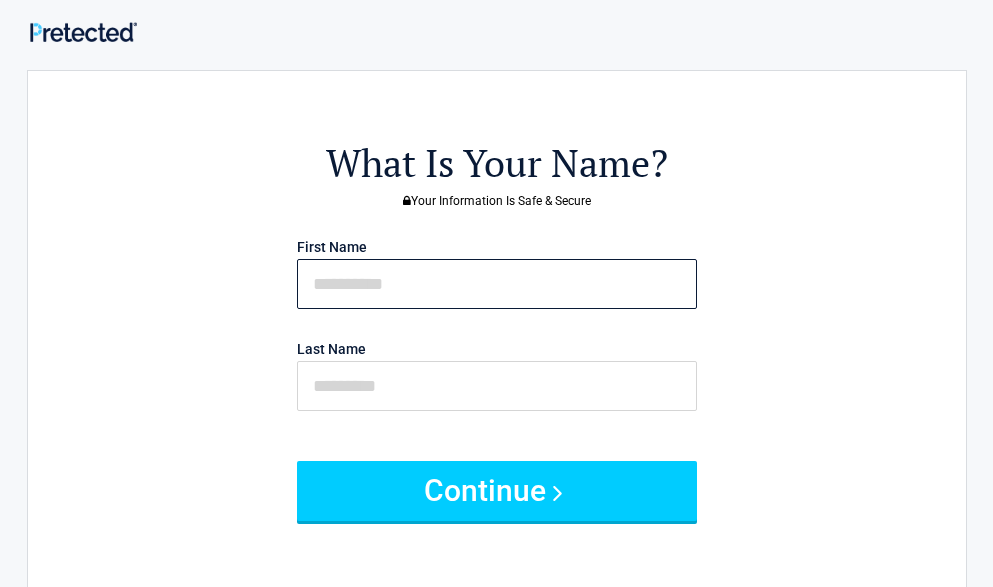click at bounding box center (497, 284) 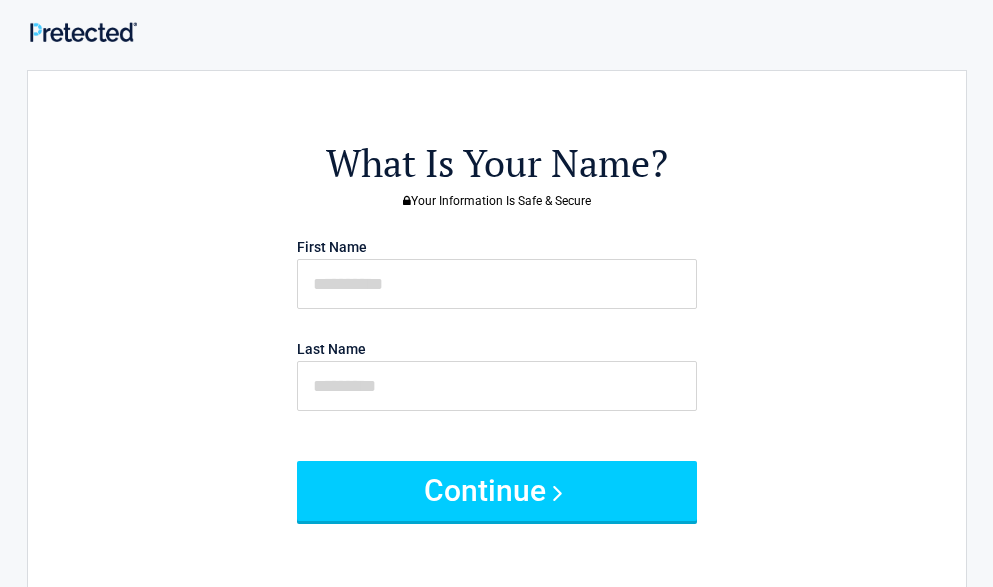 click on "**********" at bounding box center (496, 555) 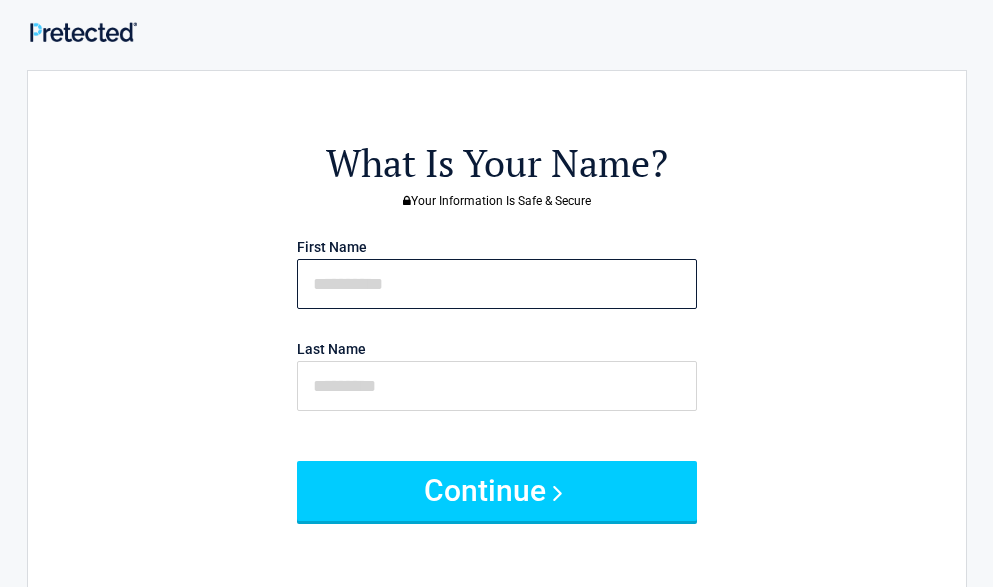 click at bounding box center (497, 284) 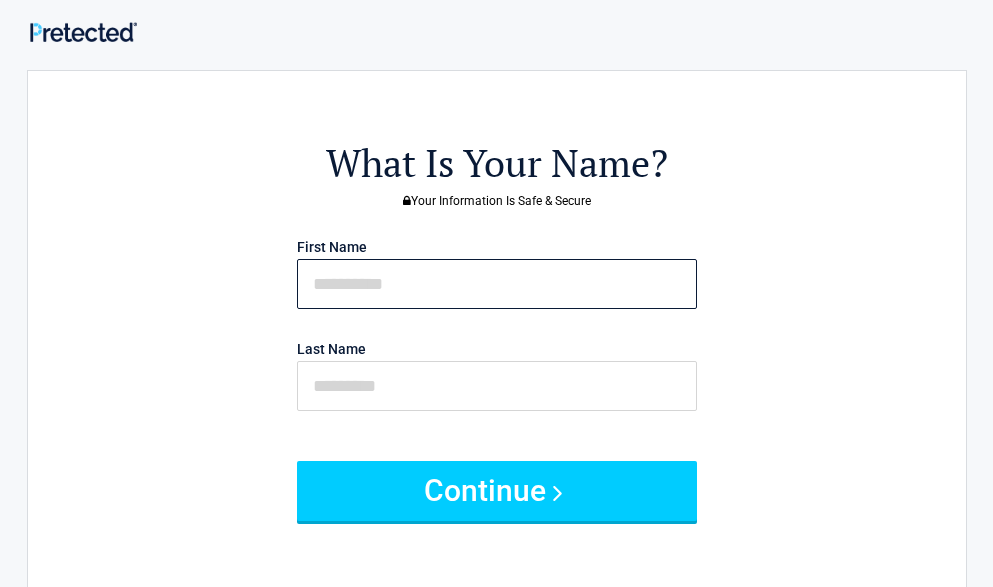 type on "****" 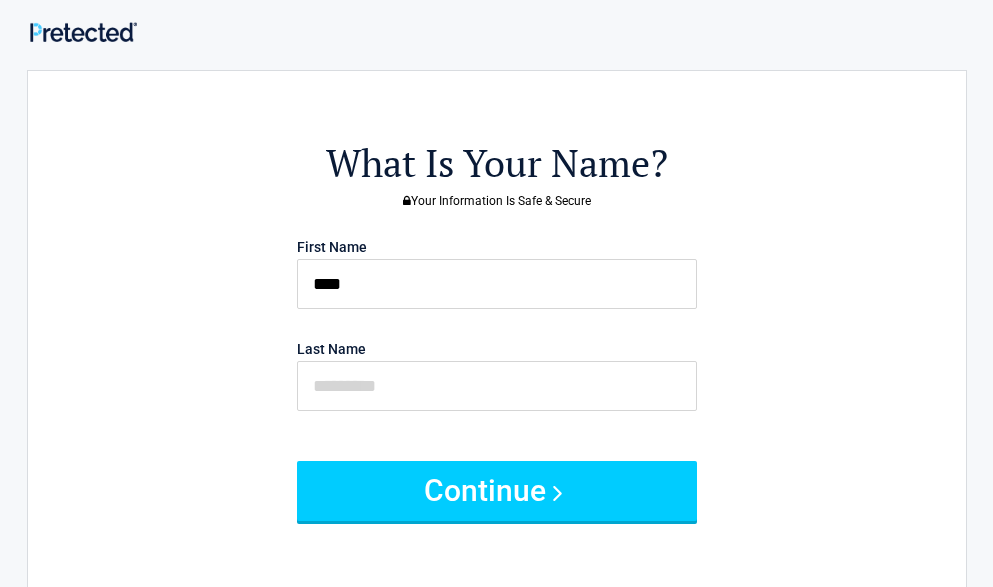 type on "********" 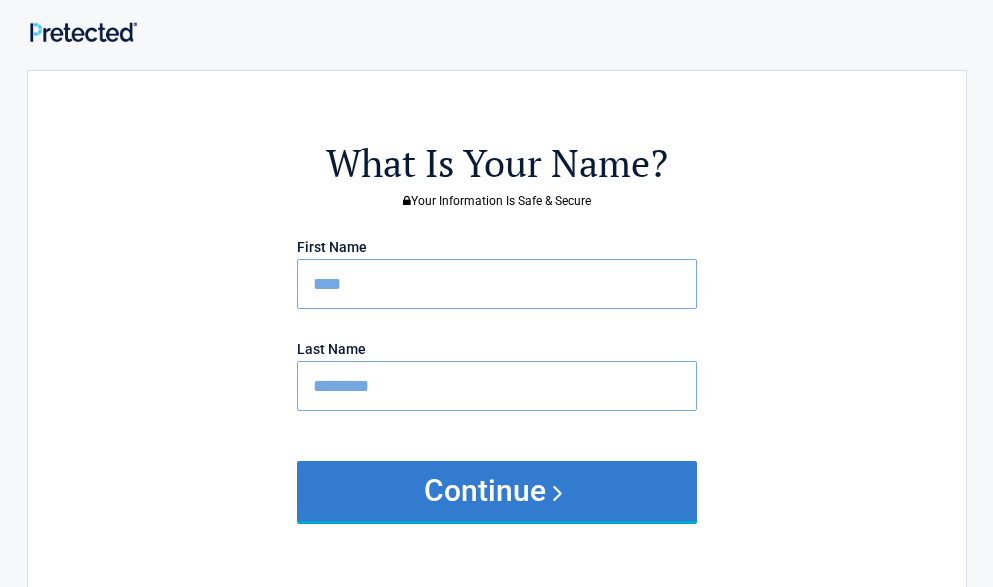 click on "Continue" at bounding box center (497, 491) 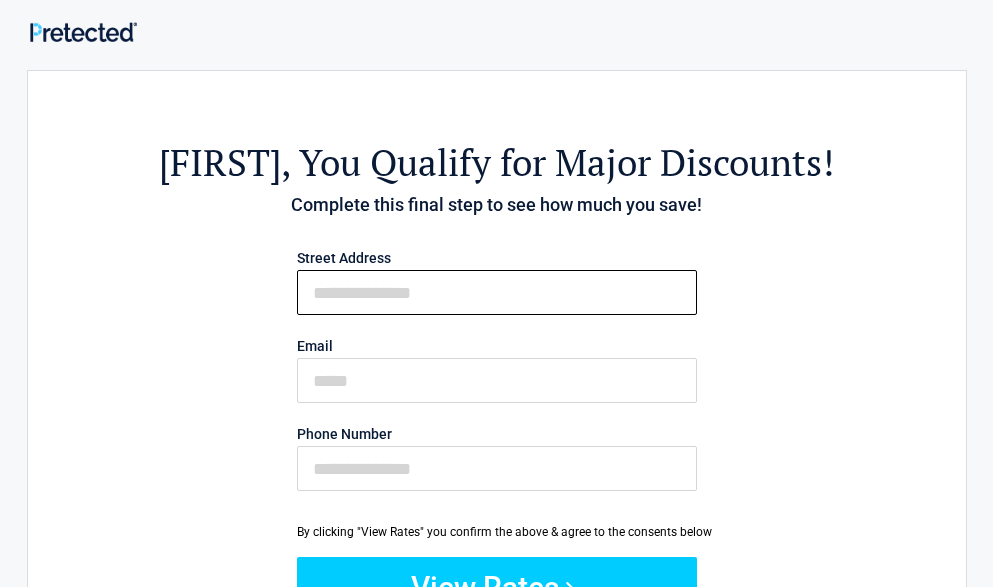 click on "First Name" at bounding box center (497, 292) 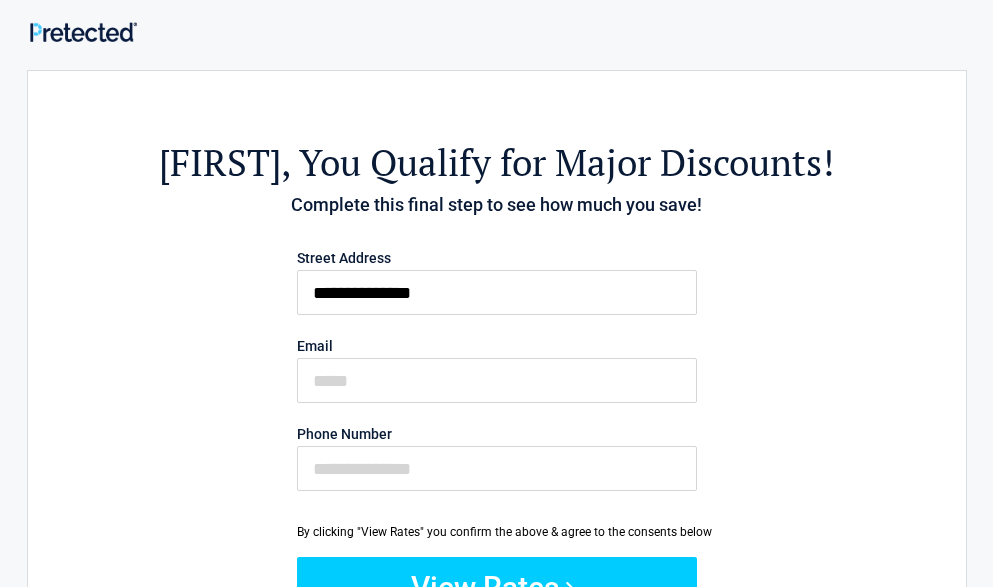 type on "**********" 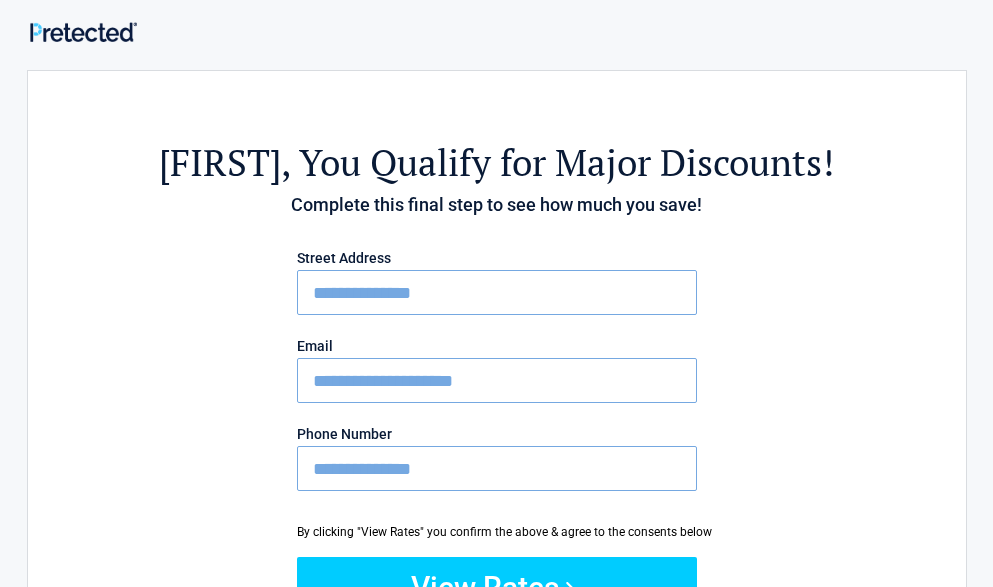 click on "**********" at bounding box center [497, 468] 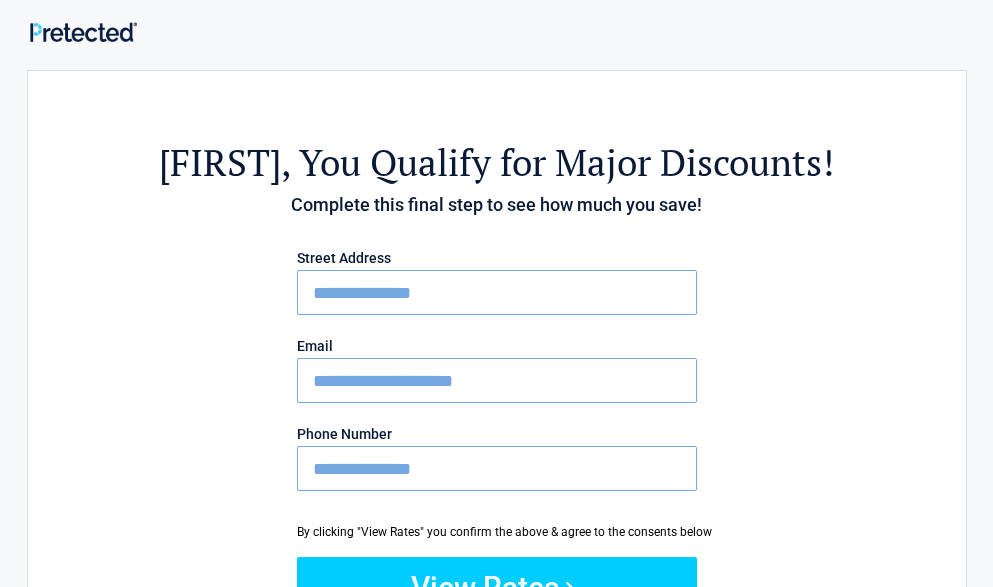 scroll, scrollTop: 100, scrollLeft: 0, axis: vertical 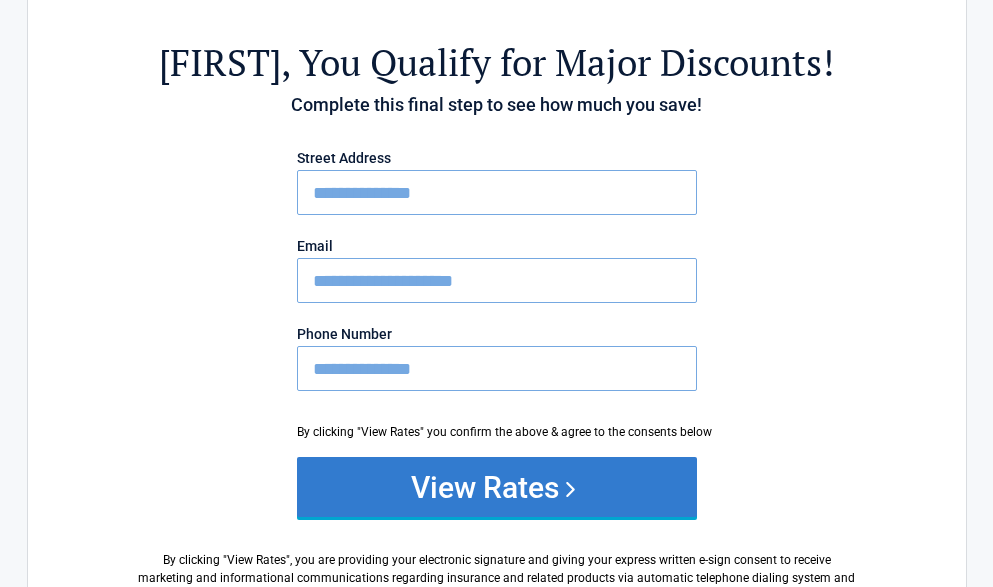 type on "**********" 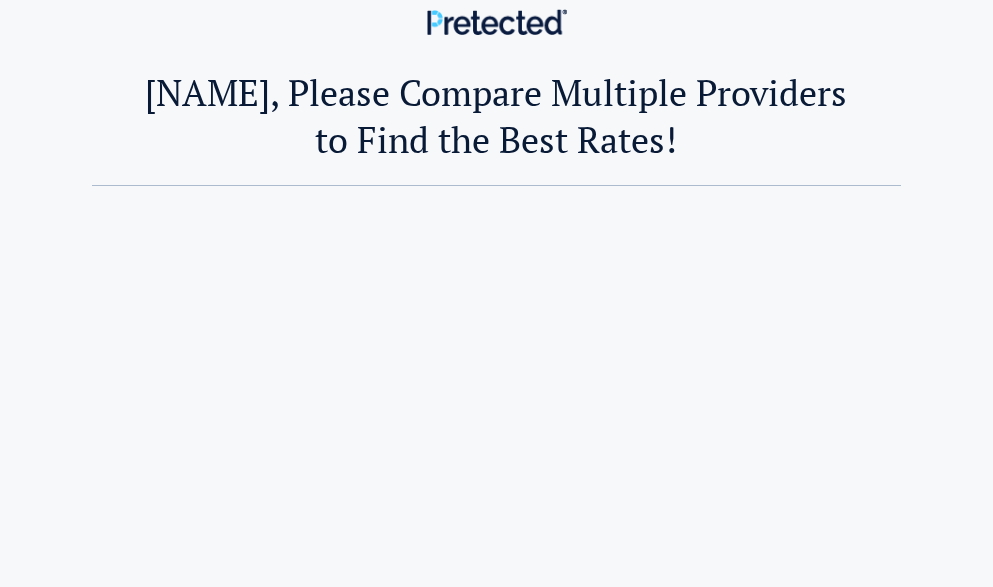 scroll, scrollTop: 0, scrollLeft: 0, axis: both 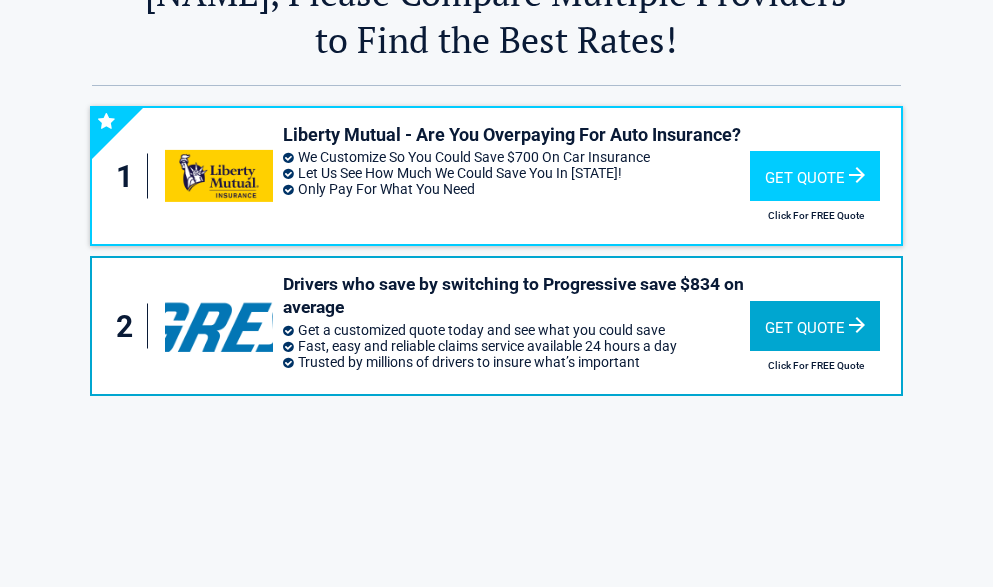 click on "Get Quote" at bounding box center [815, 326] 